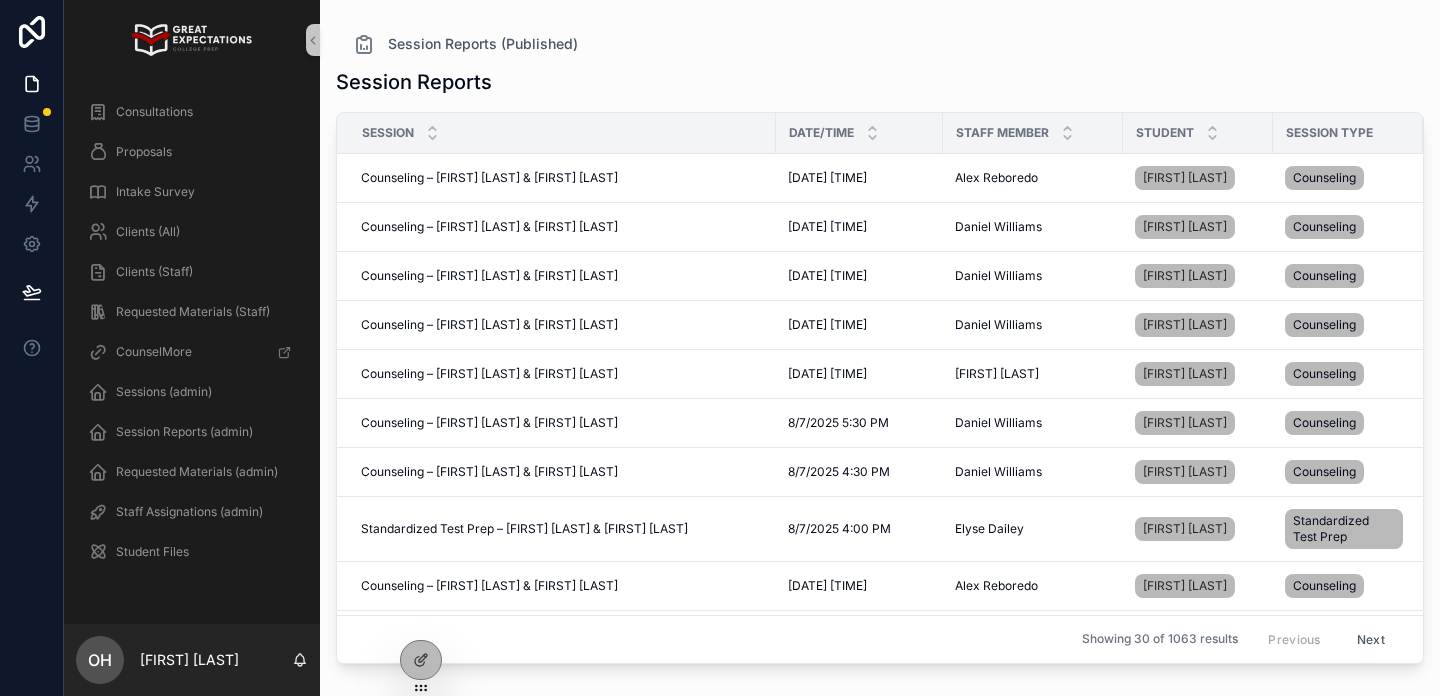 scroll, scrollTop: 0, scrollLeft: 0, axis: both 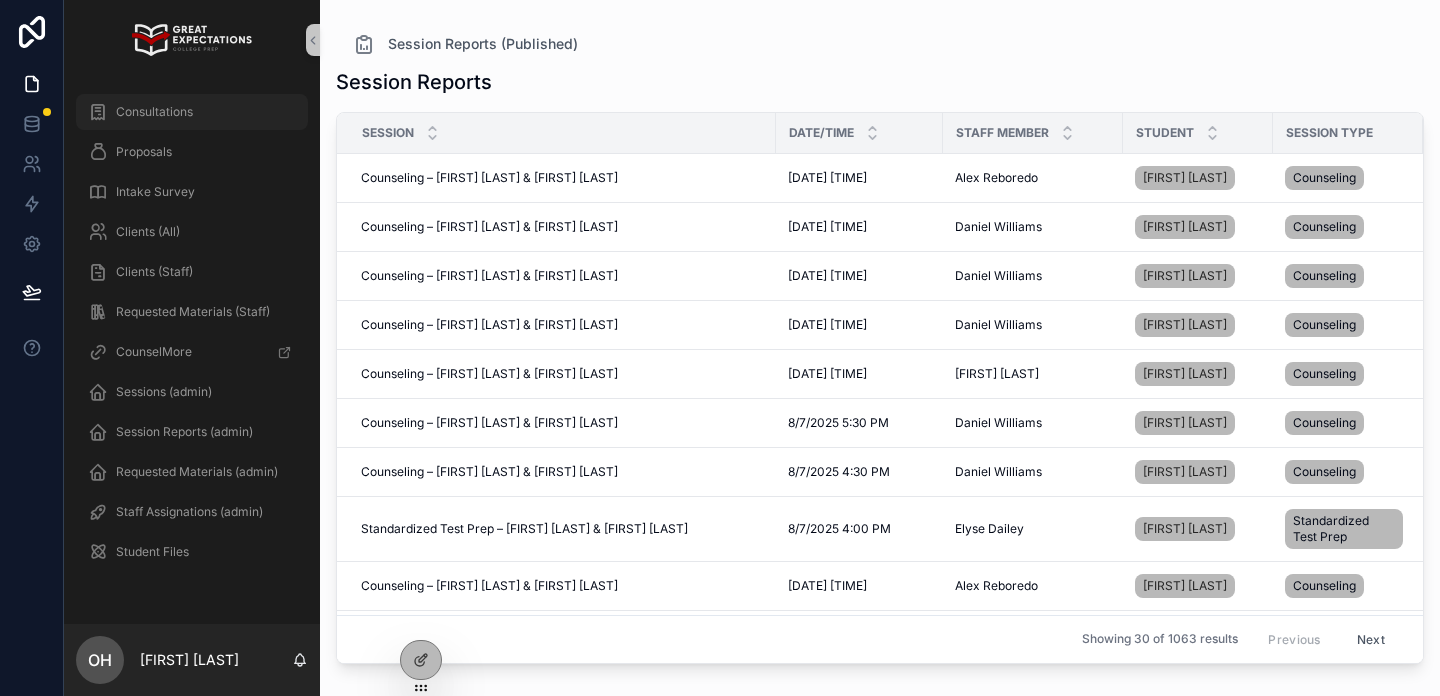 click on "Consultations" at bounding box center [154, 112] 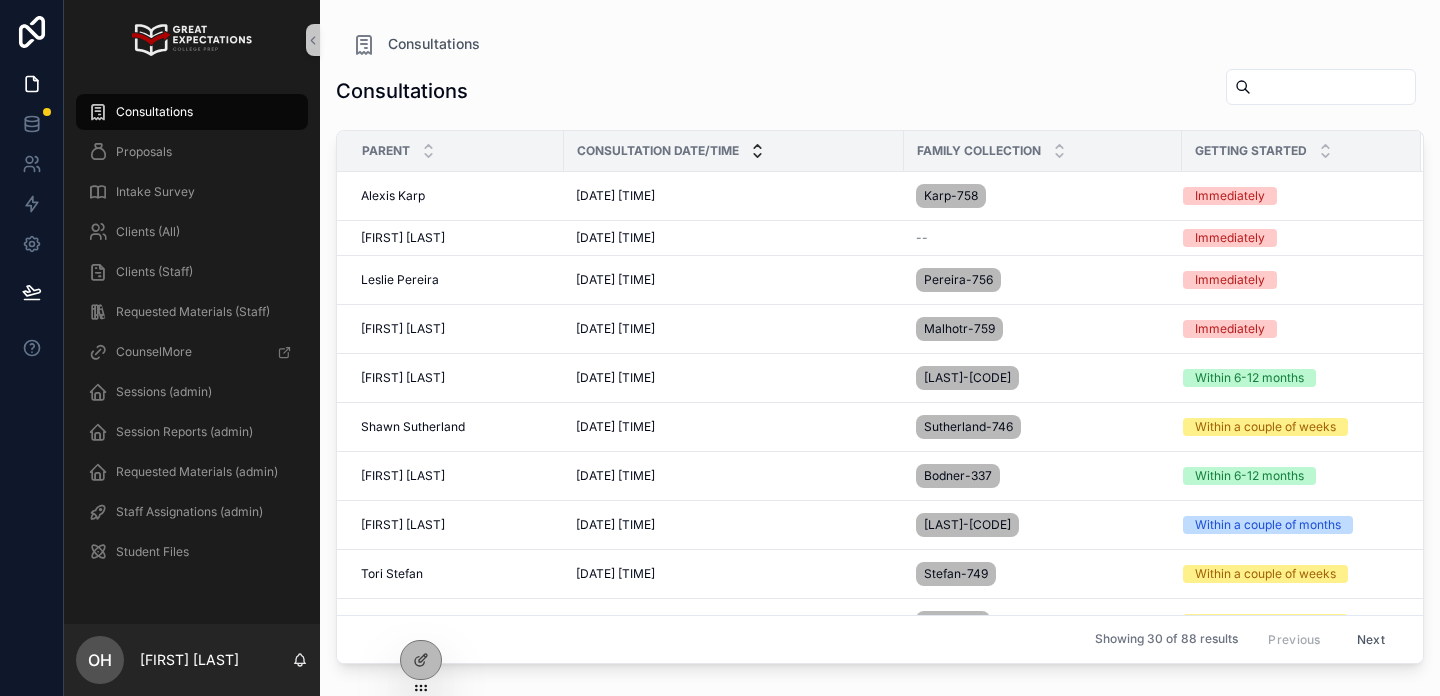 click 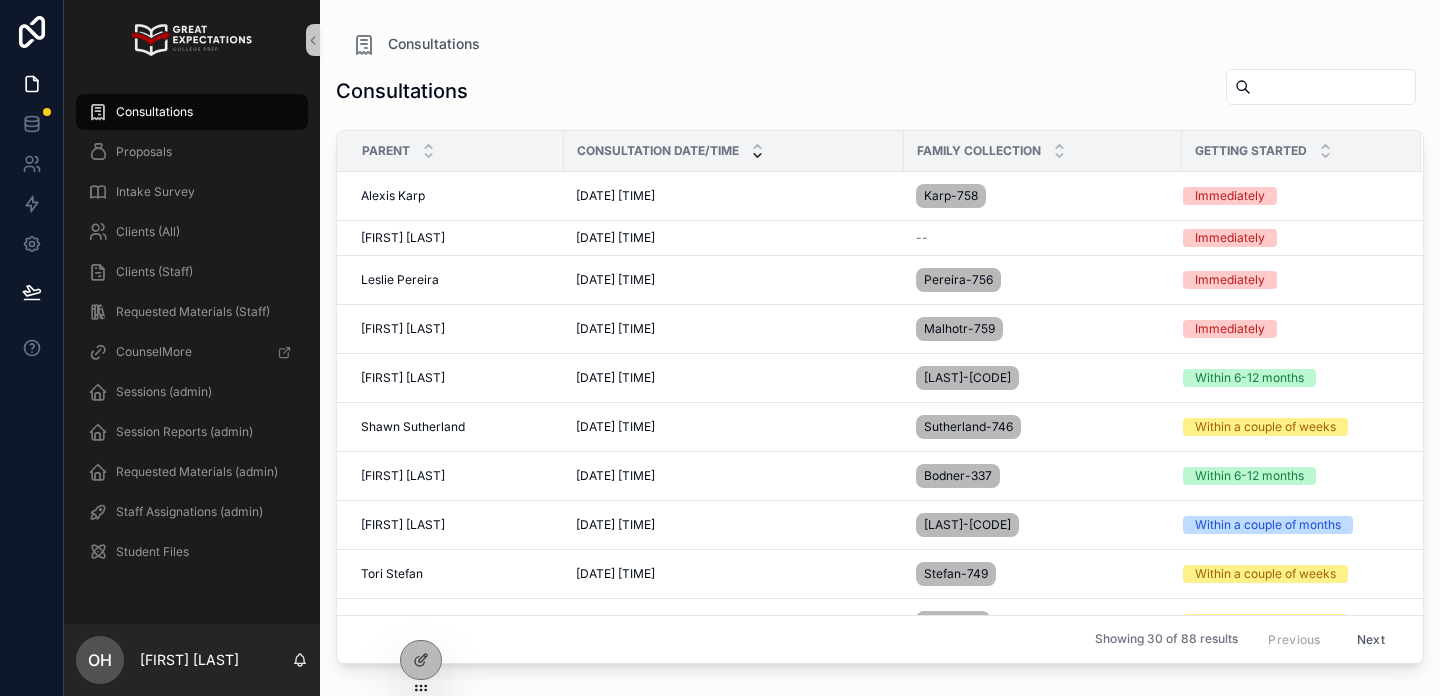 click on "Consultation Date/Time" at bounding box center (658, 151) 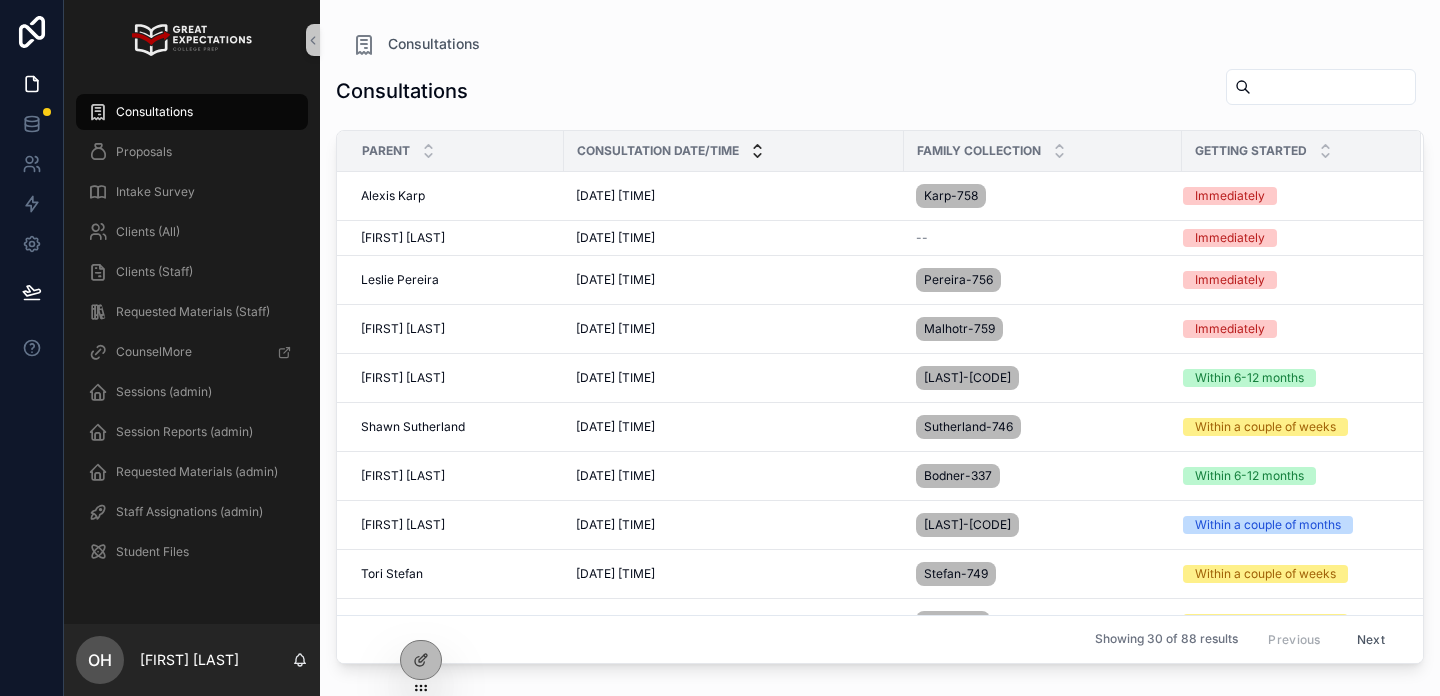 click at bounding box center [757, 151] 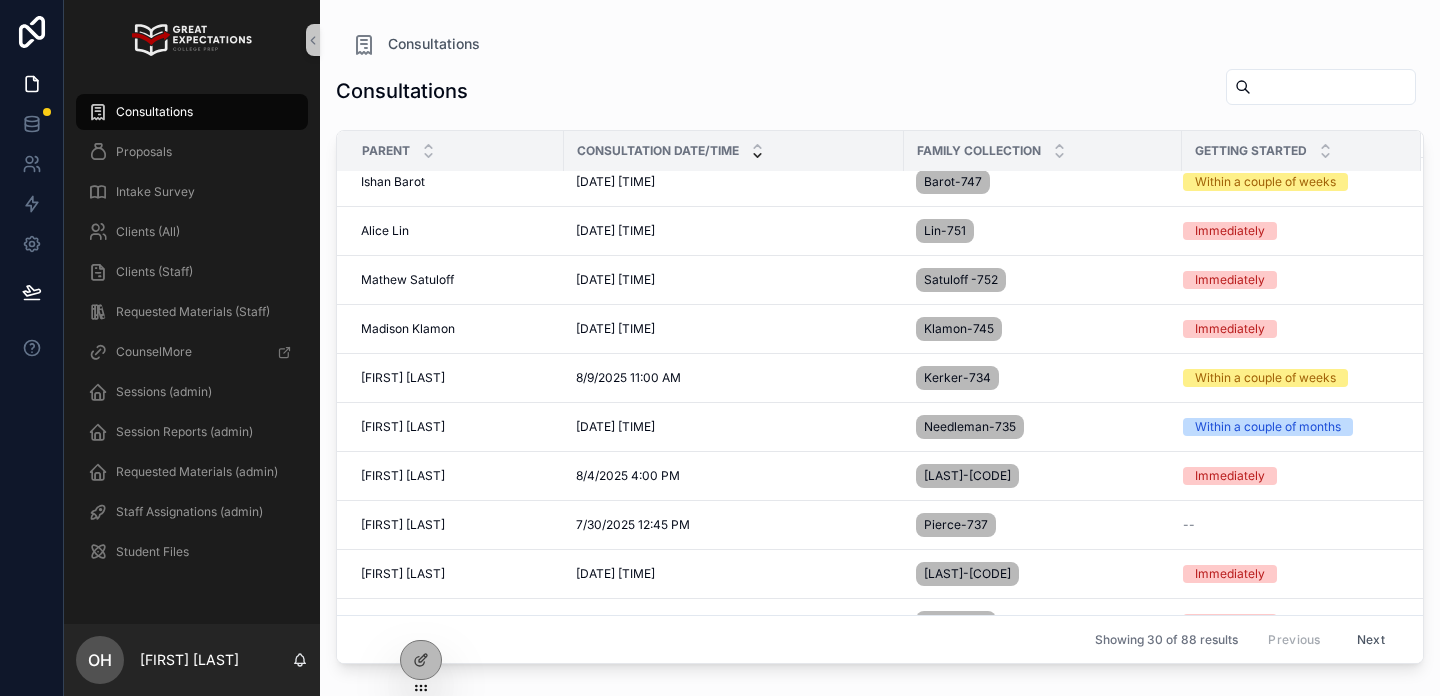 scroll, scrollTop: 443, scrollLeft: 0, axis: vertical 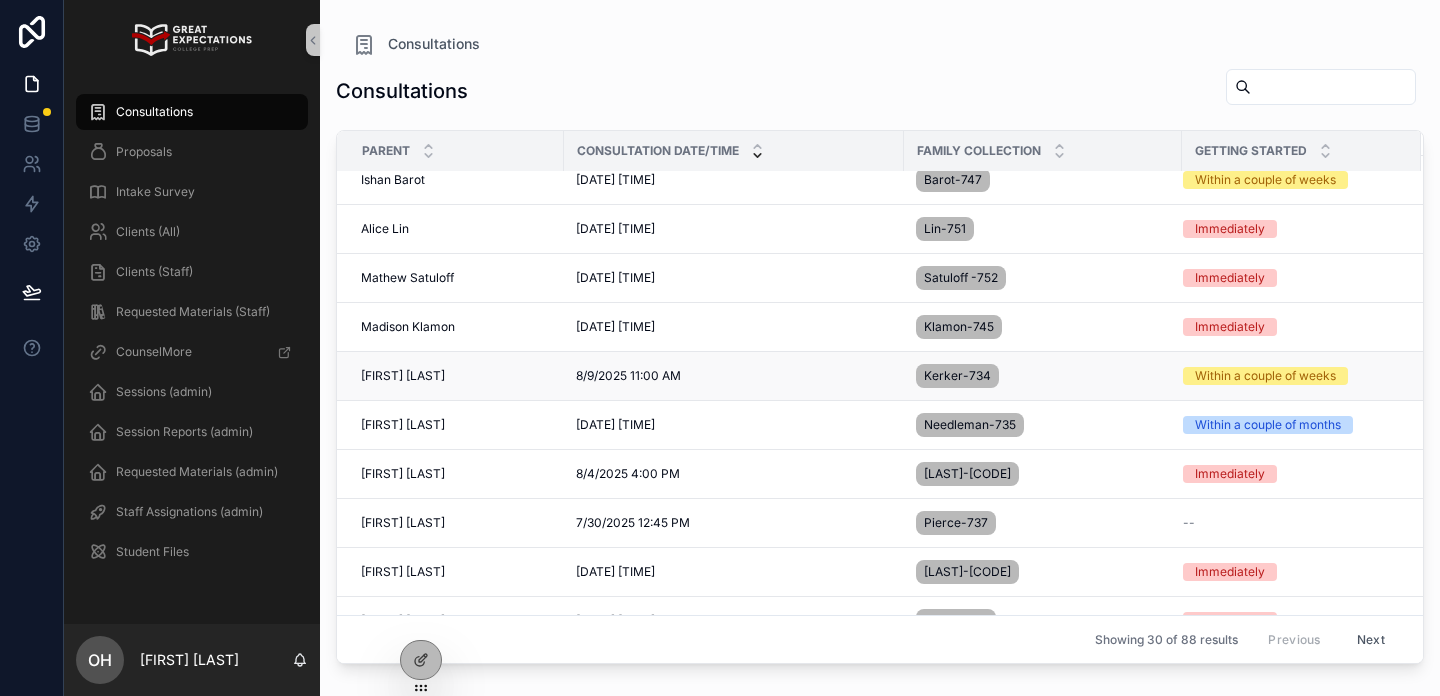 click on "[DATE] [TIME] [DATE] [TIME]" at bounding box center [734, 376] 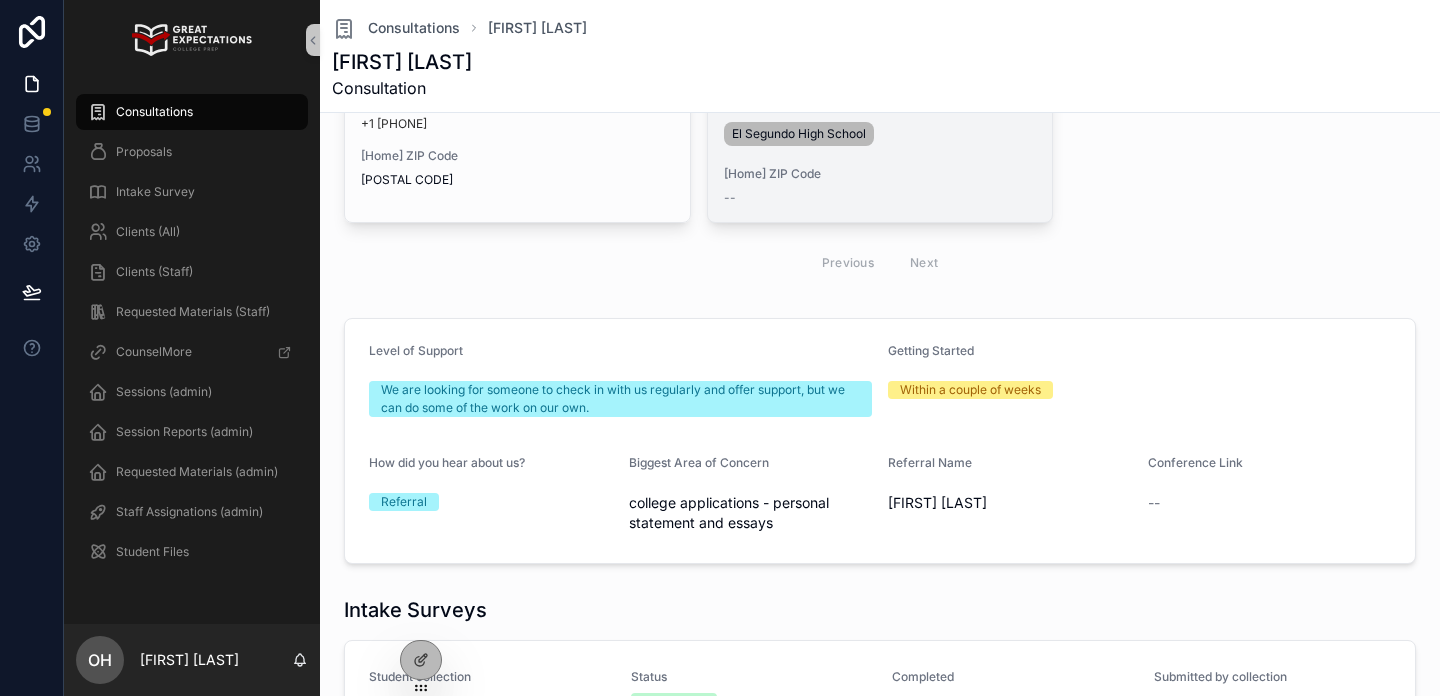 scroll, scrollTop: 532, scrollLeft: 0, axis: vertical 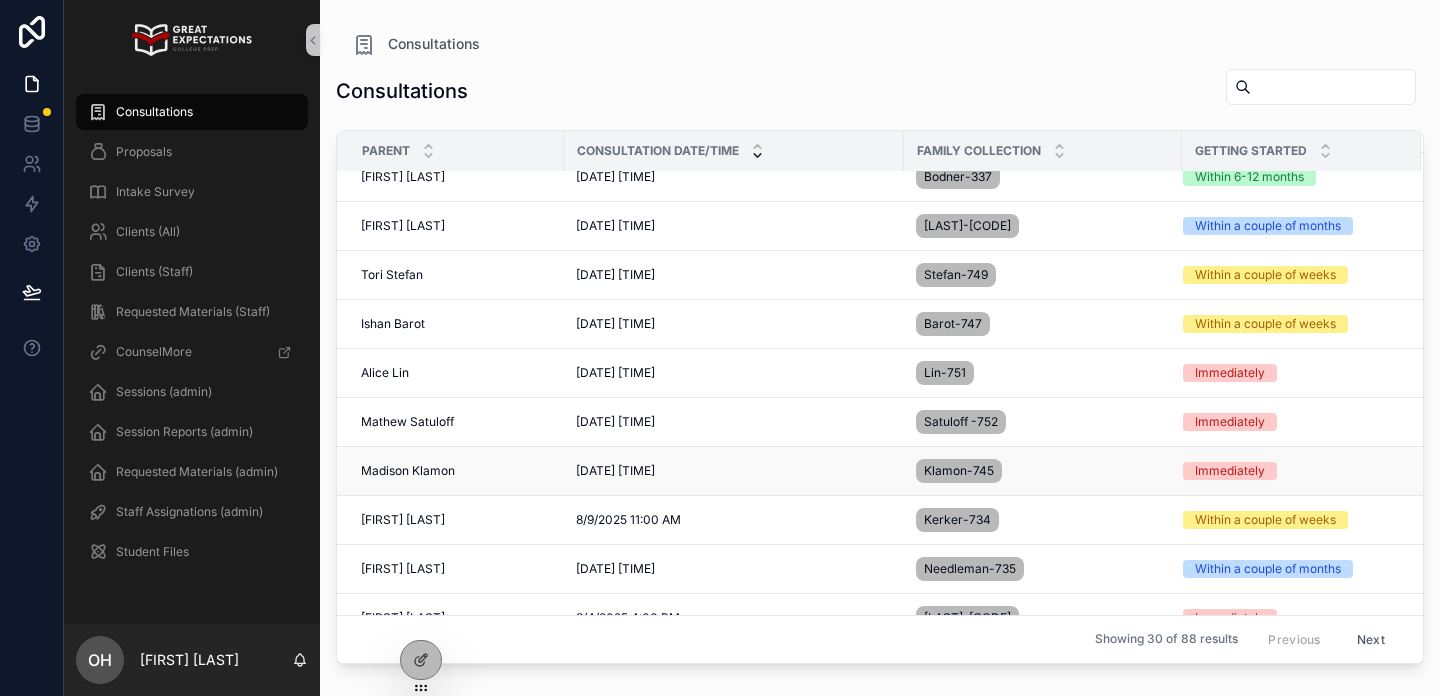 click on "Madison Klamon" at bounding box center (408, 471) 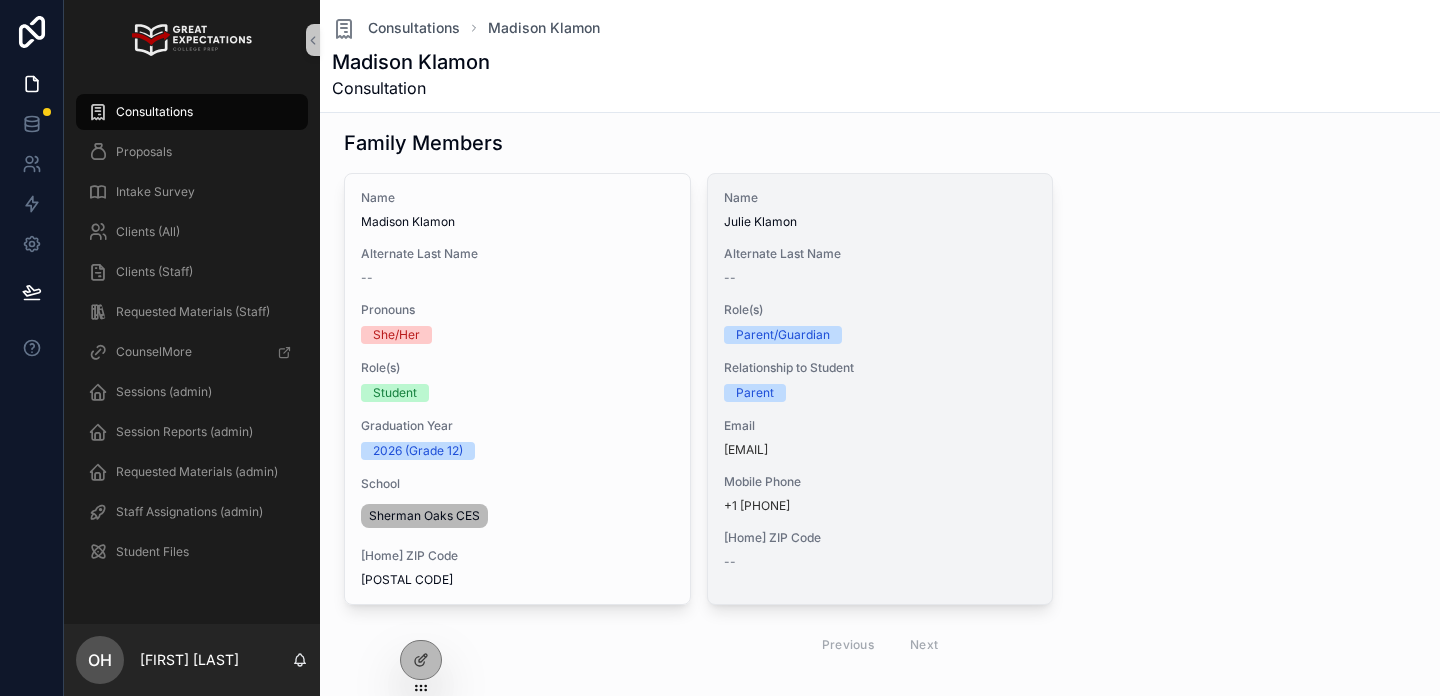 scroll, scrollTop: 150, scrollLeft: 0, axis: vertical 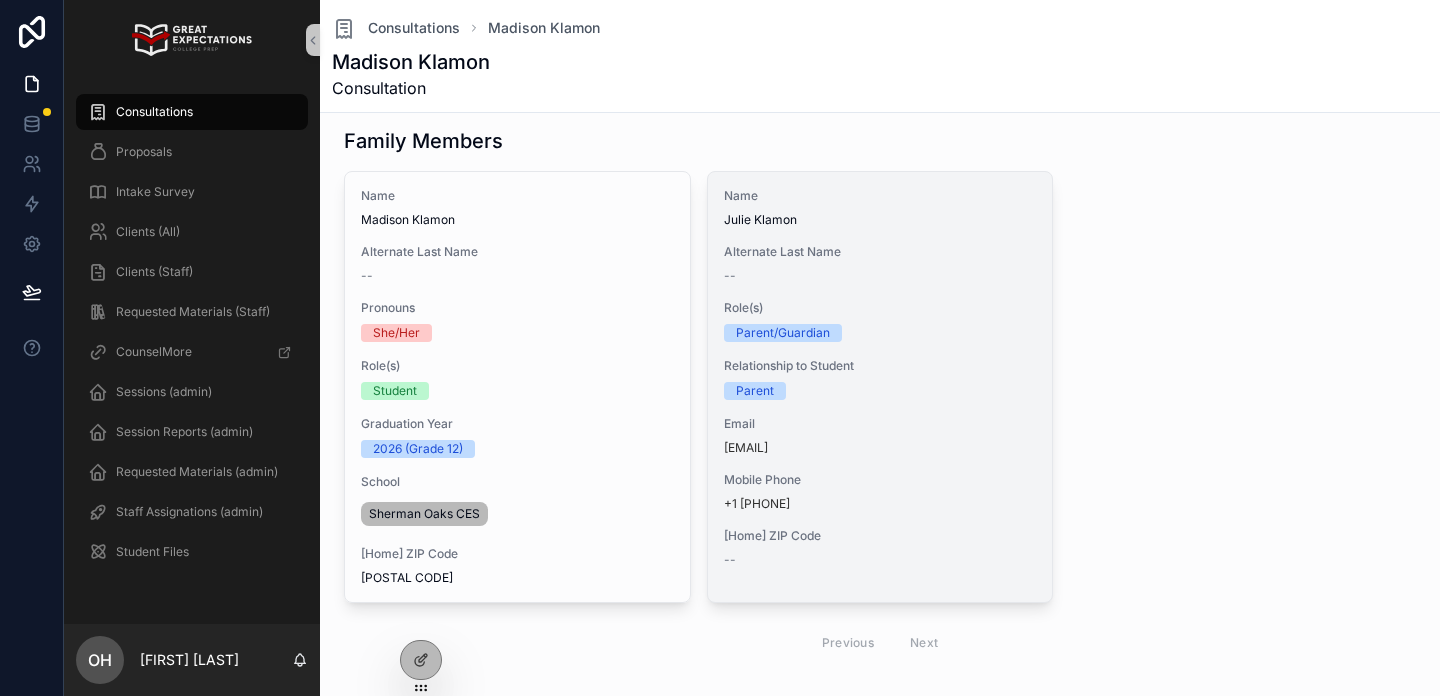 click on "Mobile Phone +1 [PHONE]" at bounding box center [880, 492] 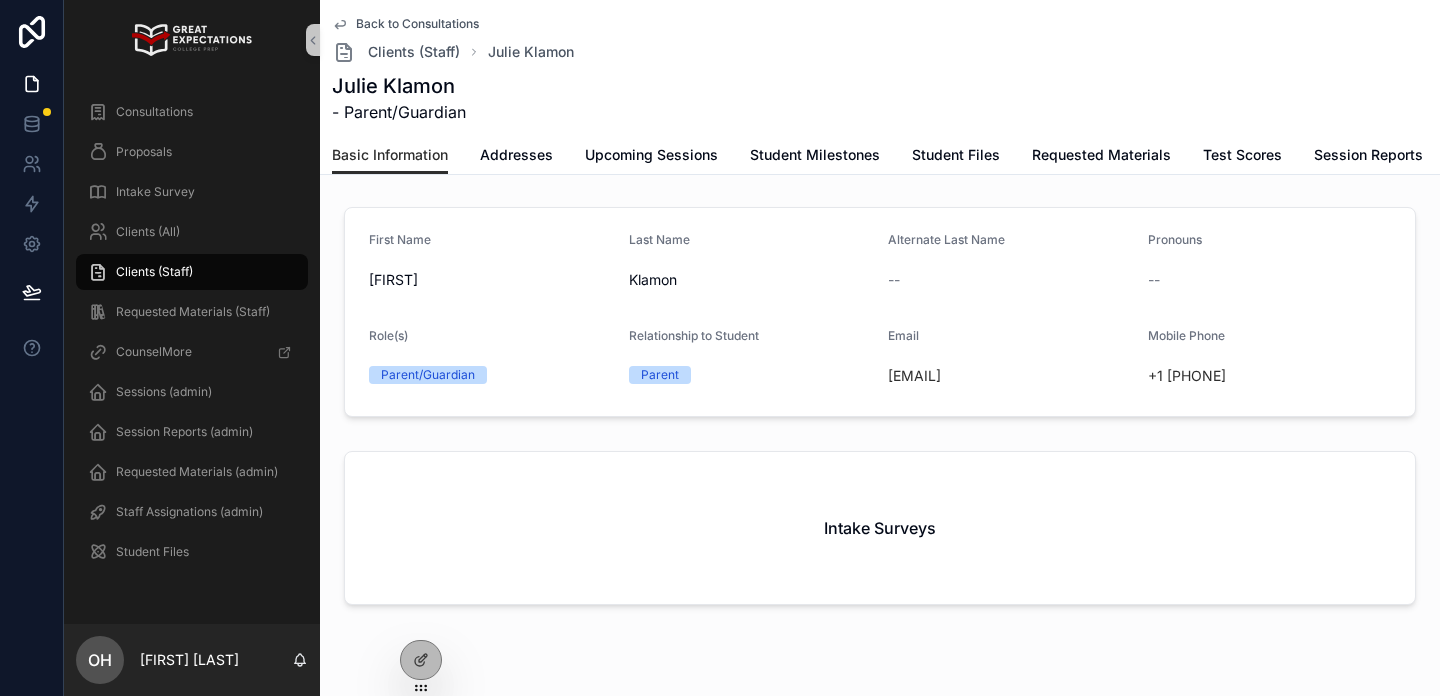 drag, startPoint x: 1291, startPoint y: 375, endPoint x: 1145, endPoint y: 379, distance: 146.05478 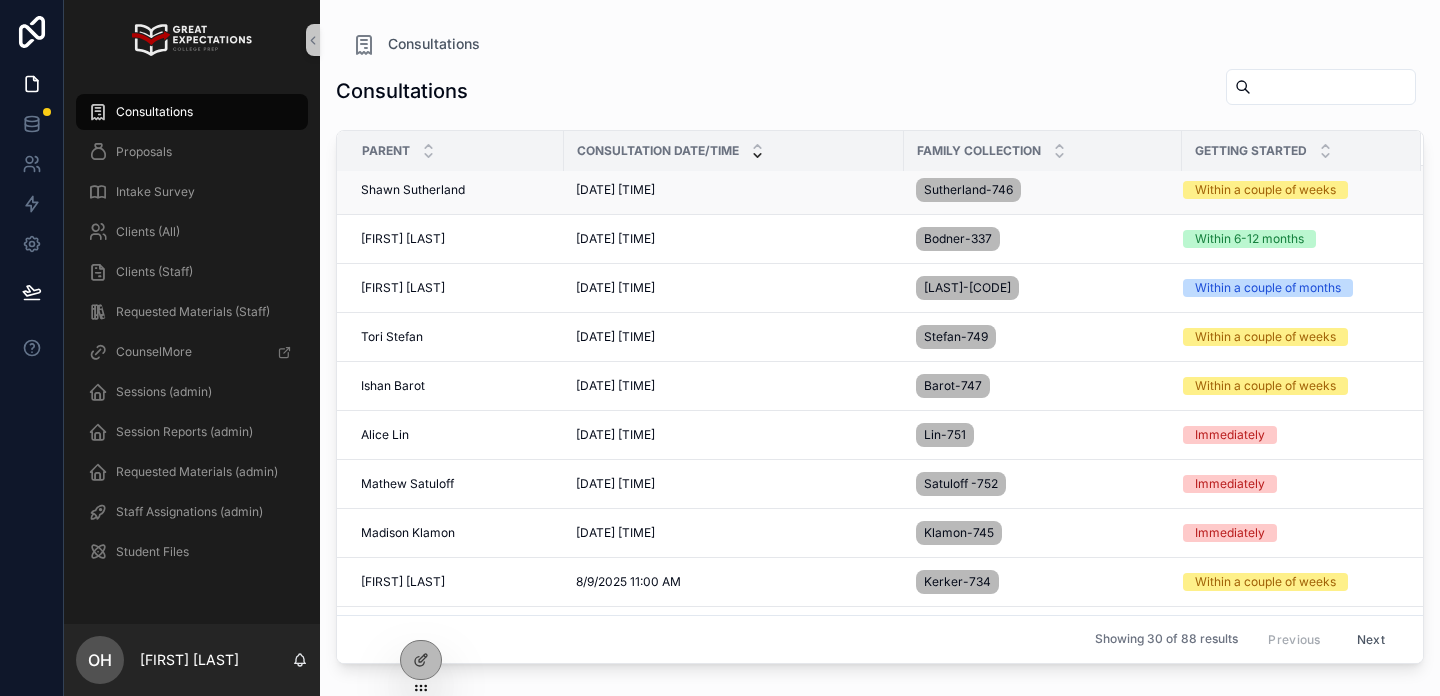 scroll, scrollTop: 248, scrollLeft: 0, axis: vertical 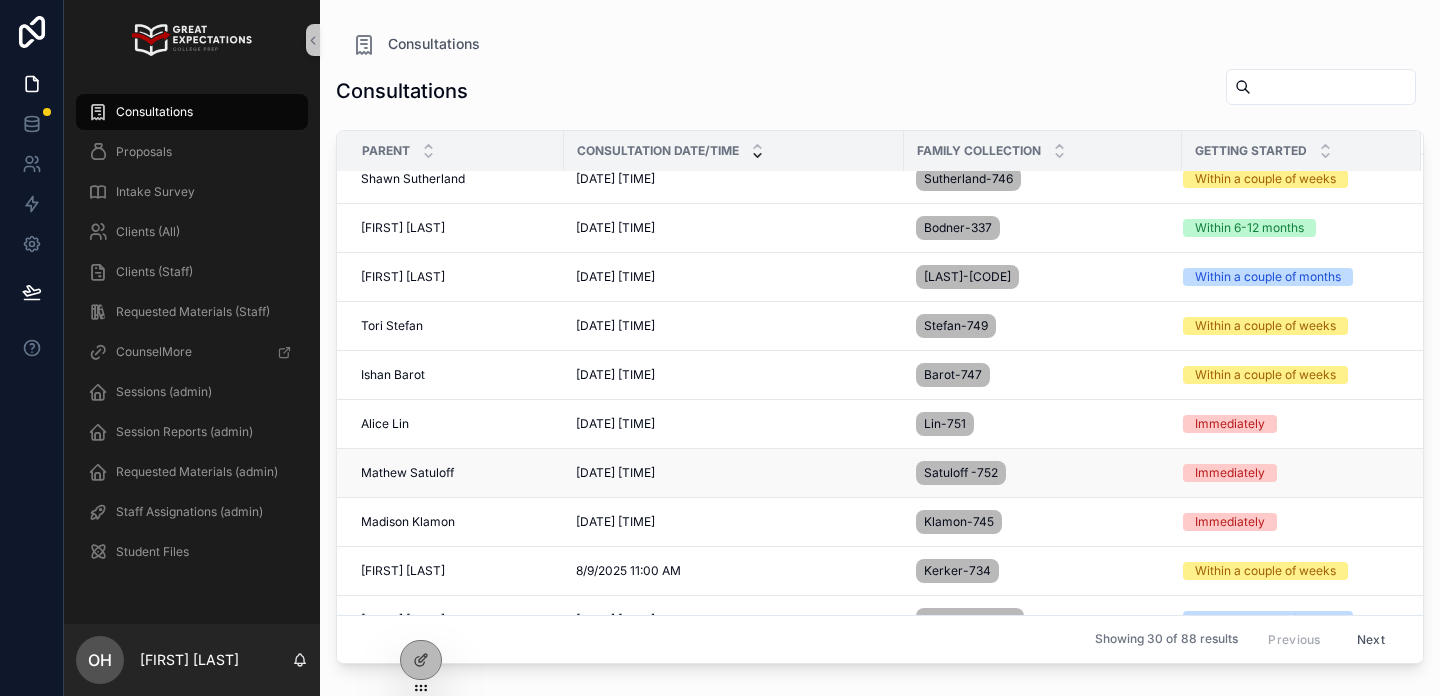 click on "[FIRST] [LAST] [FIRST] [LAST]" at bounding box center [456, 473] 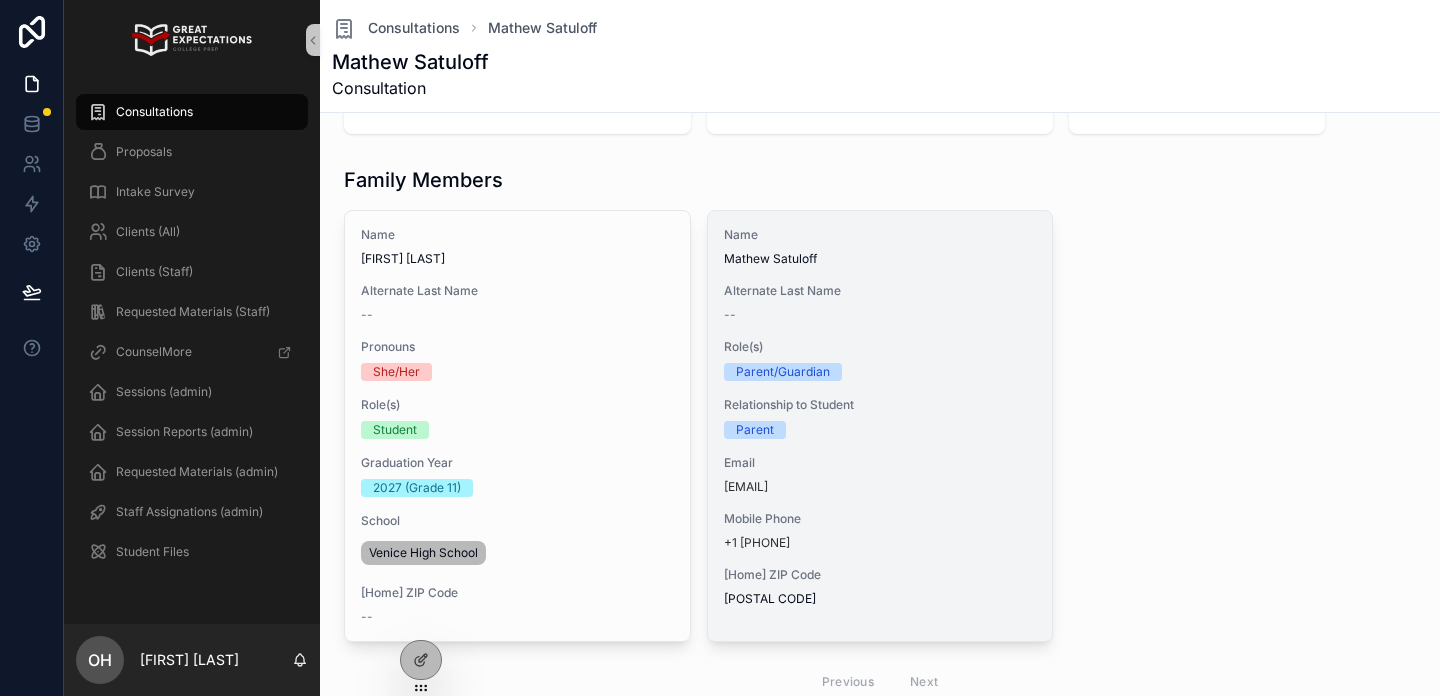 scroll, scrollTop: 115, scrollLeft: 0, axis: vertical 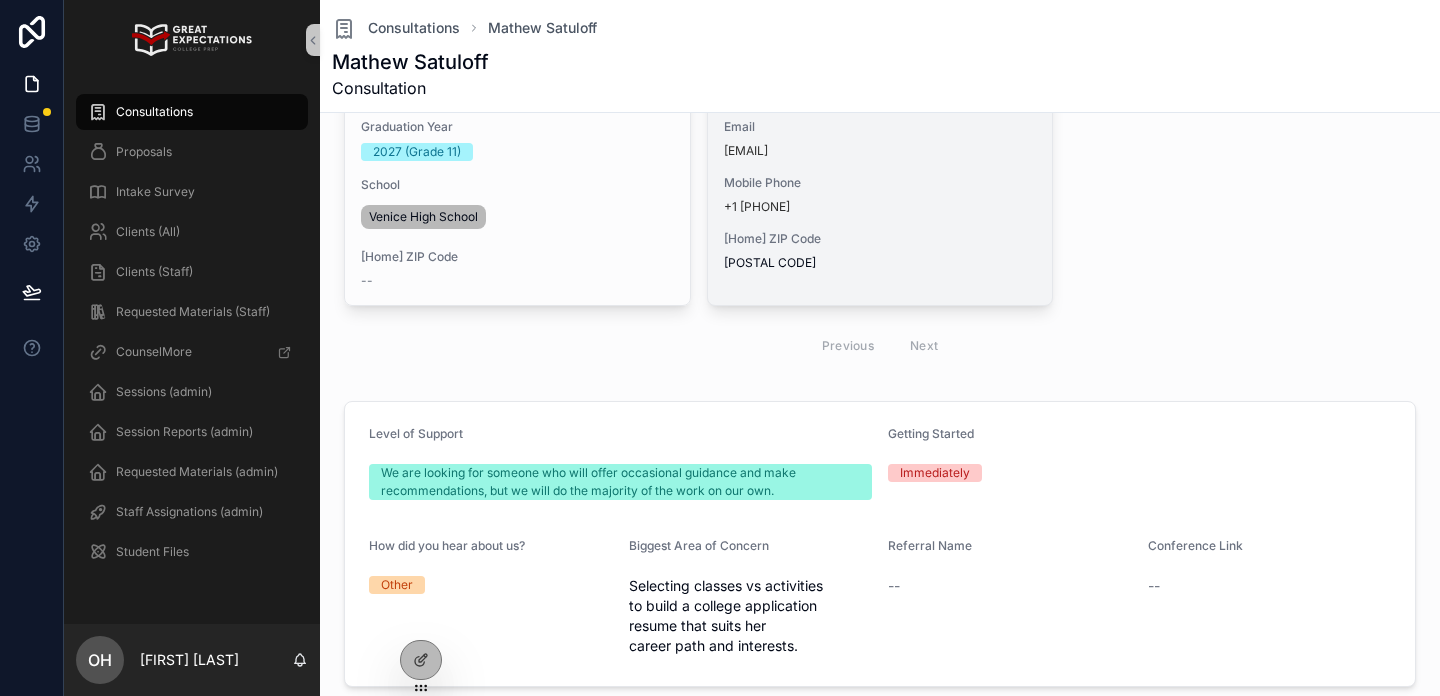click on "[Home] ZIP Code" at bounding box center [880, 239] 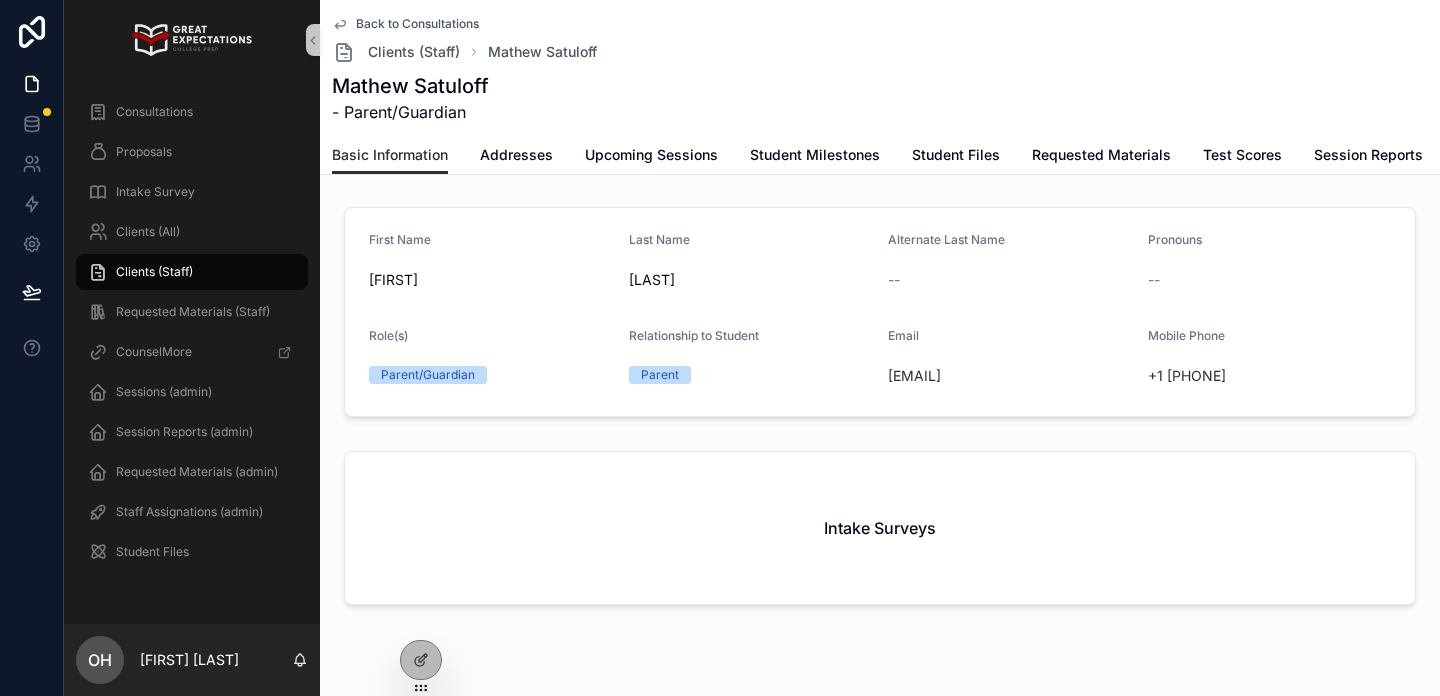drag, startPoint x: 1303, startPoint y: 375, endPoint x: 1145, endPoint y: 375, distance: 158 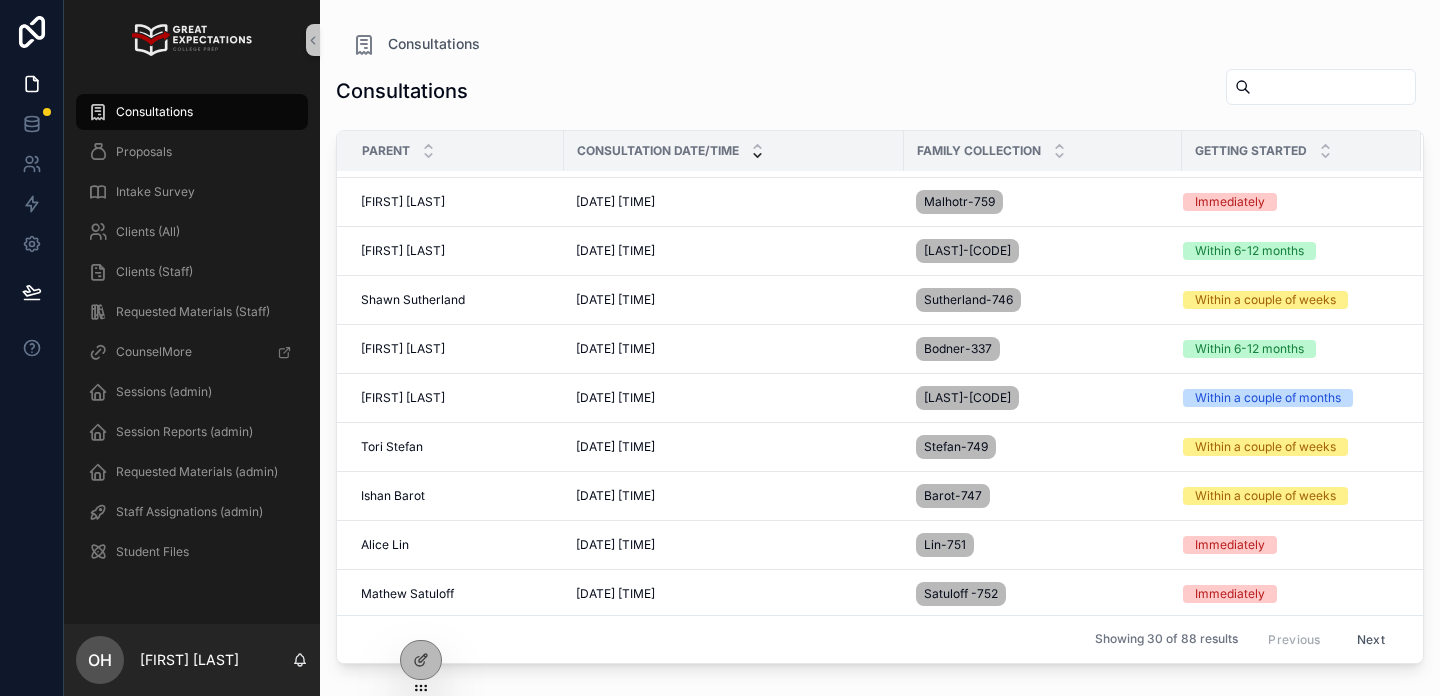 scroll, scrollTop: 266, scrollLeft: 0, axis: vertical 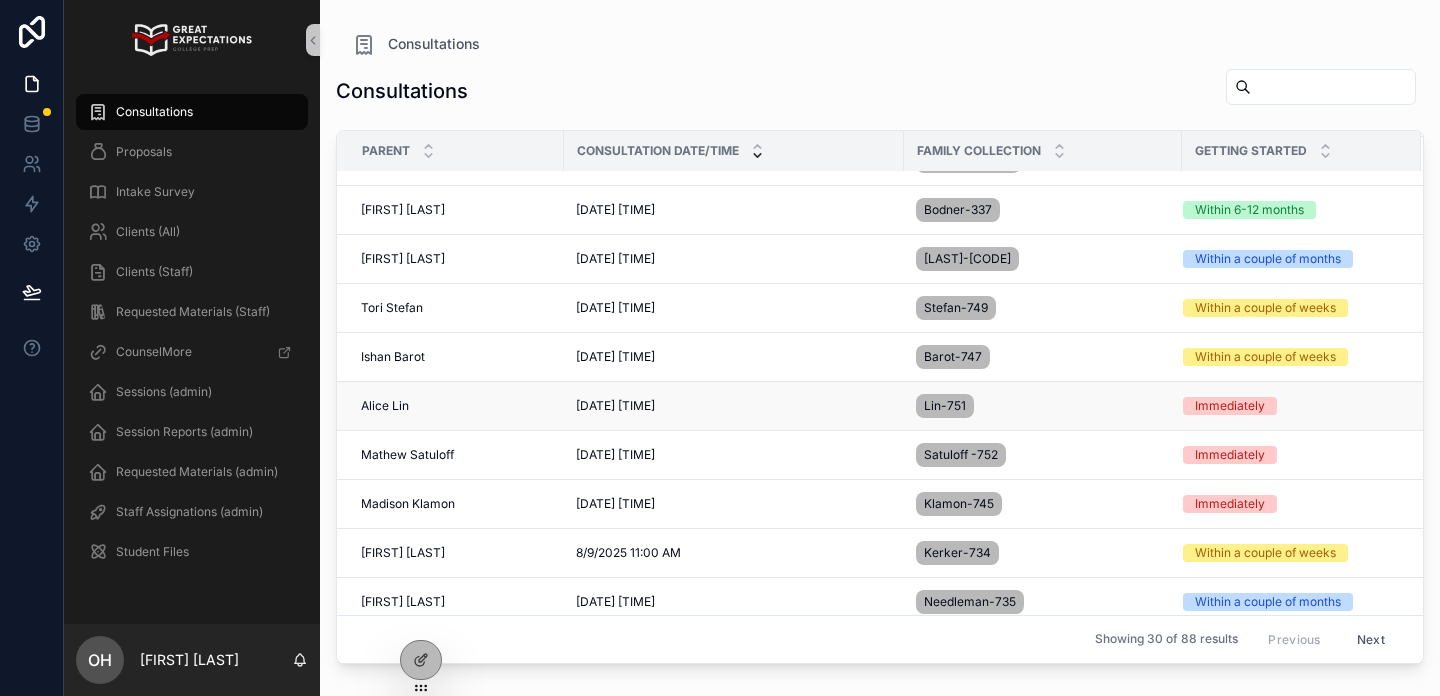 click on "[FIRST] [LAST] [FIRST] [LAST]" at bounding box center (456, 406) 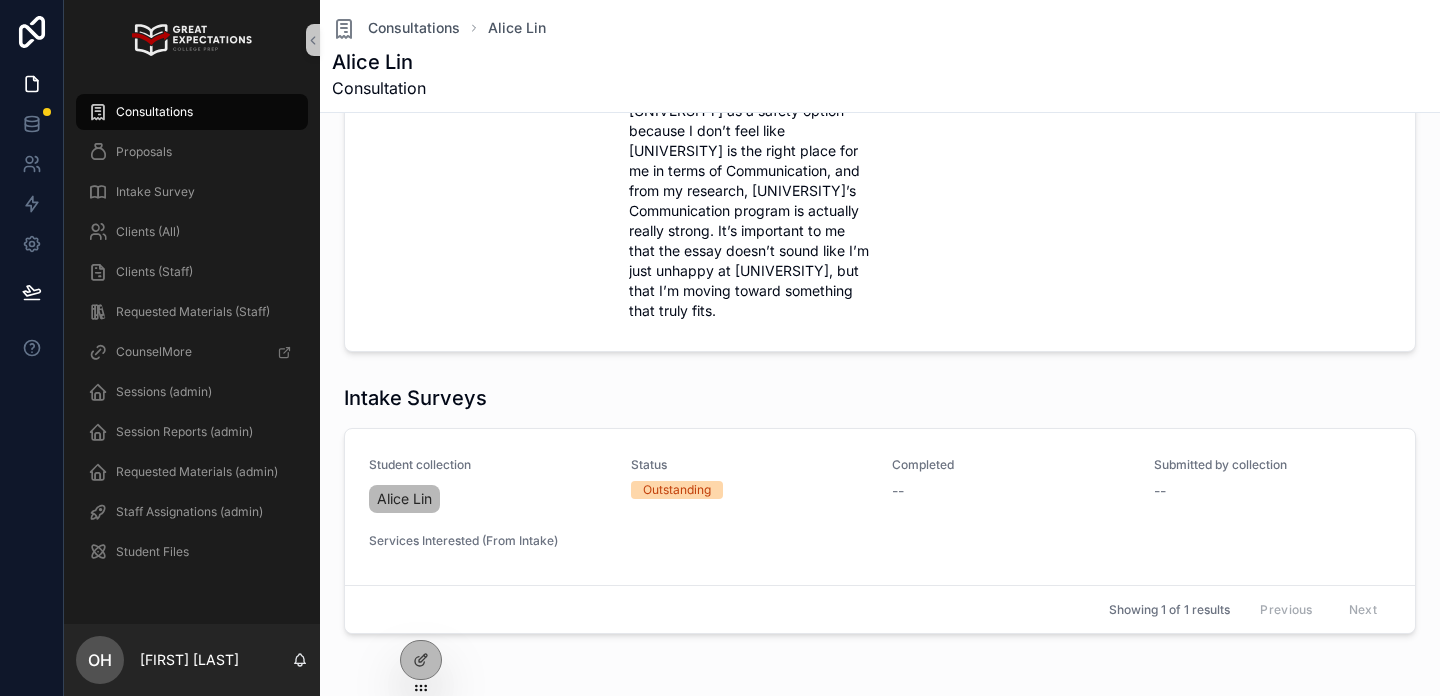 scroll, scrollTop: 1206, scrollLeft: 0, axis: vertical 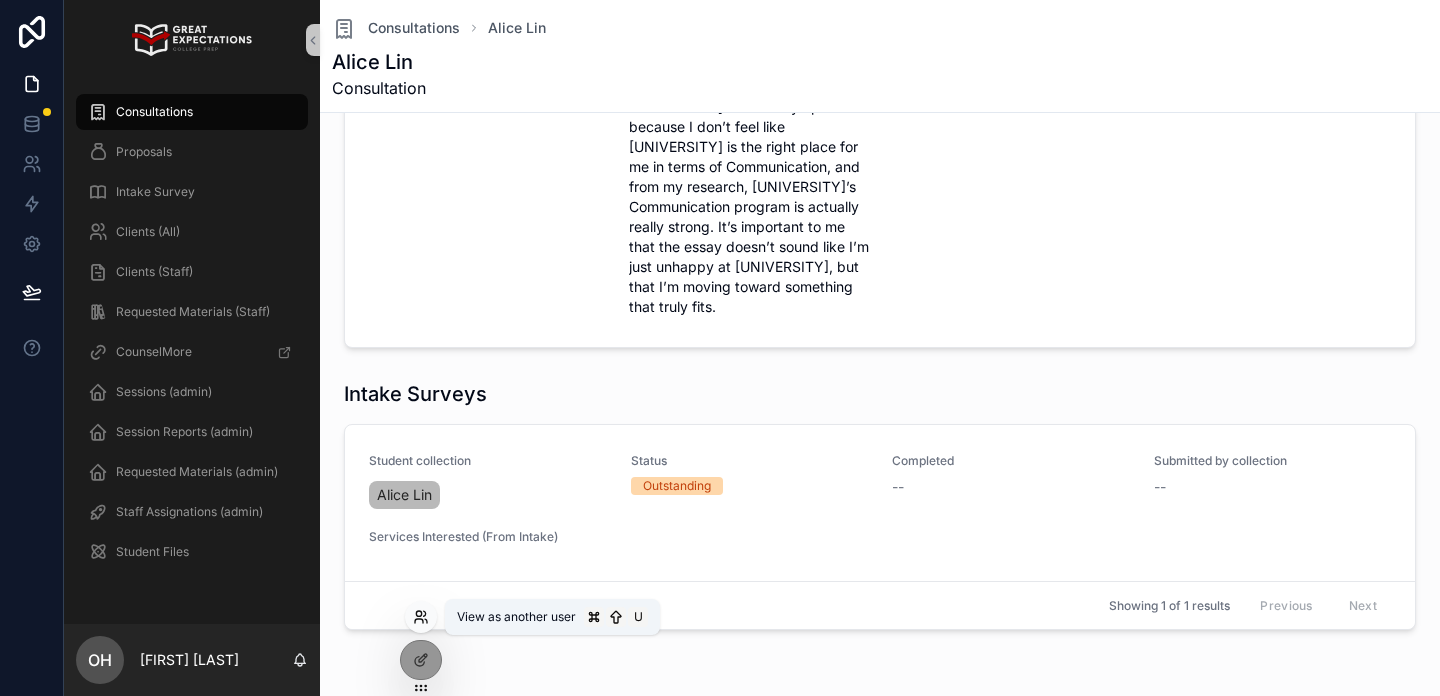 click 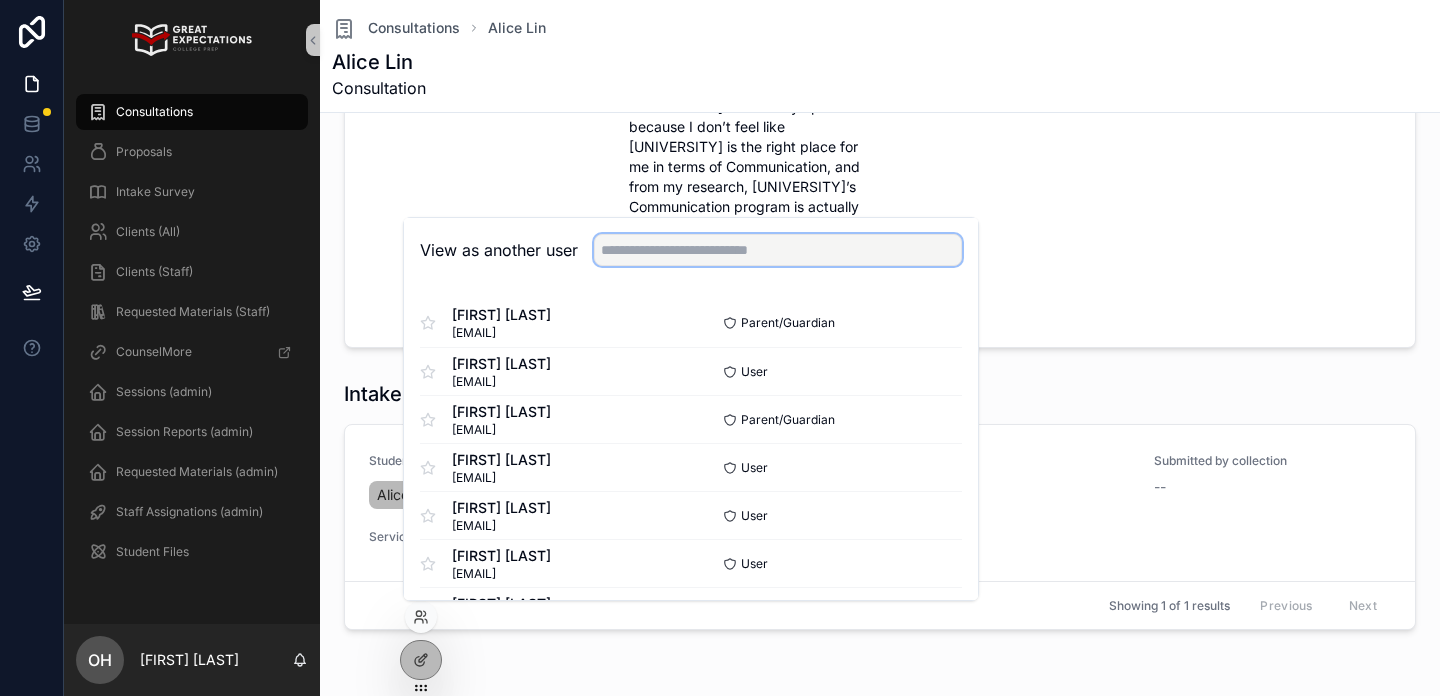 click at bounding box center [778, 250] 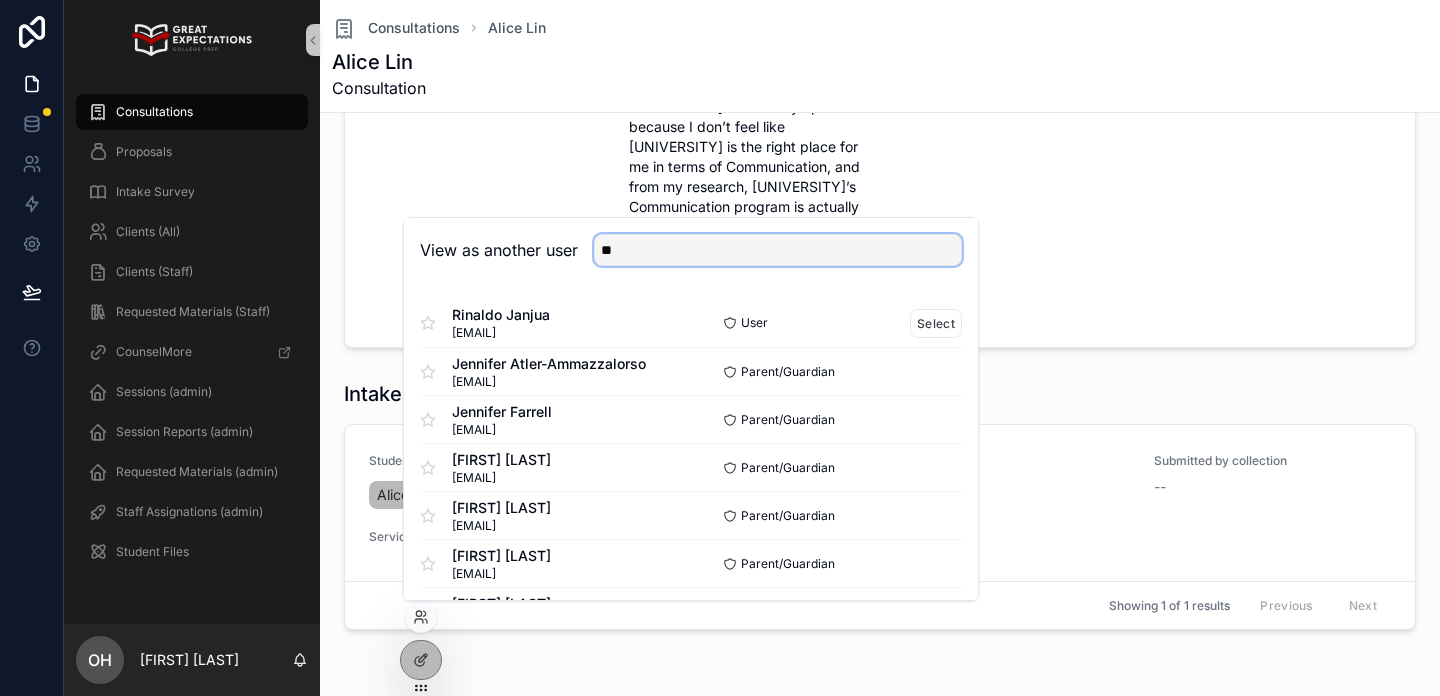 type on "*" 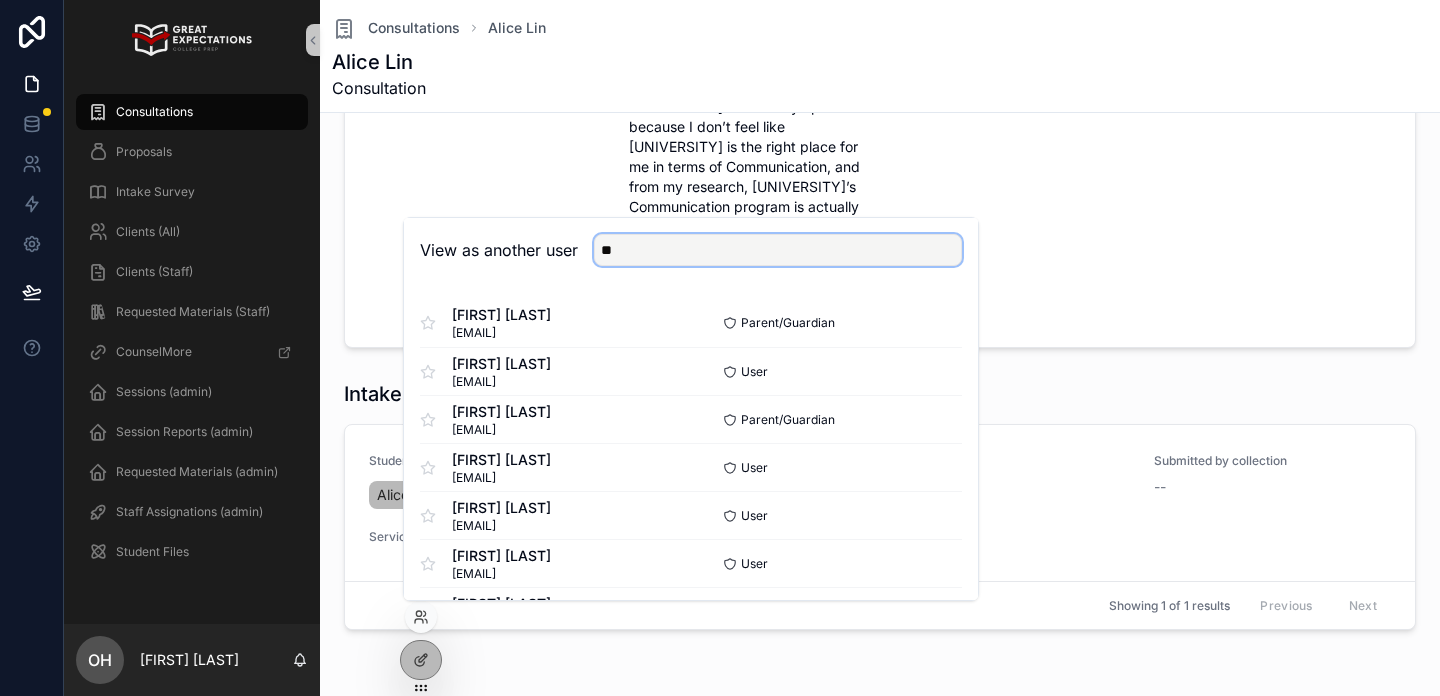 type on "*" 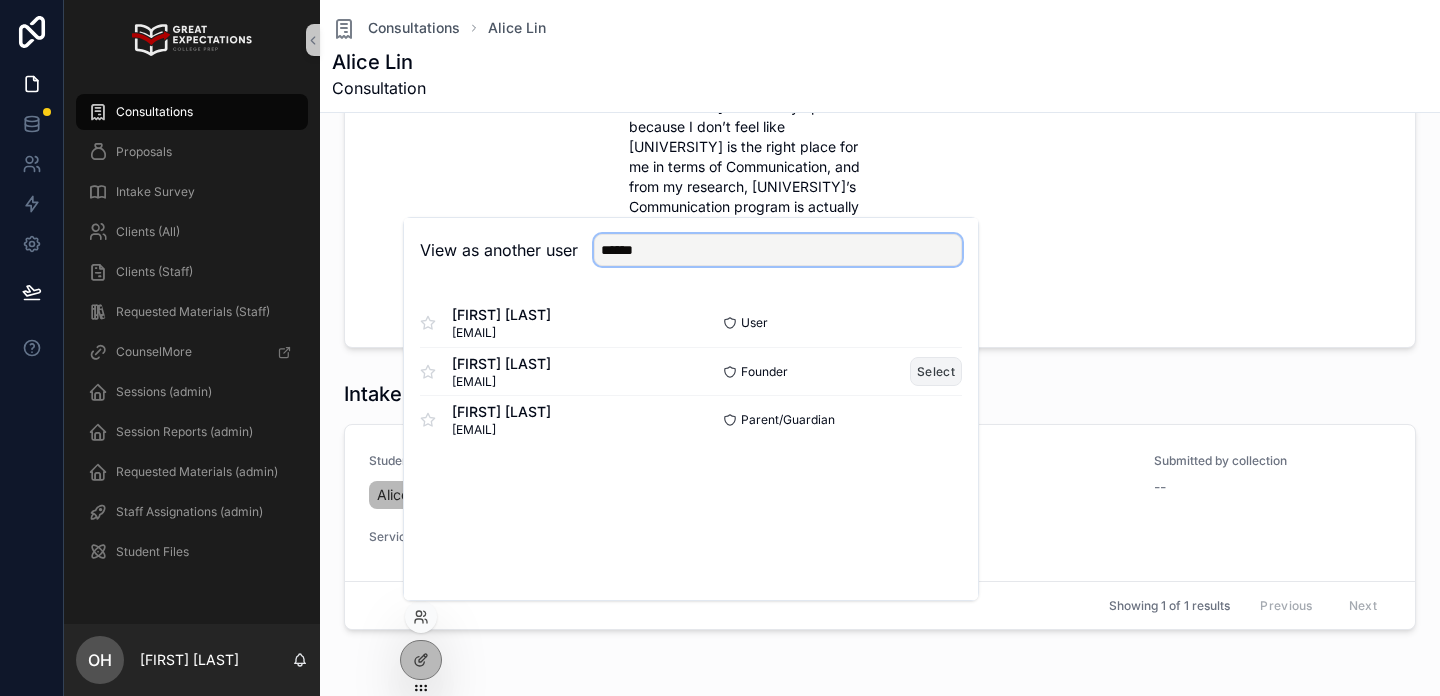 type on "******" 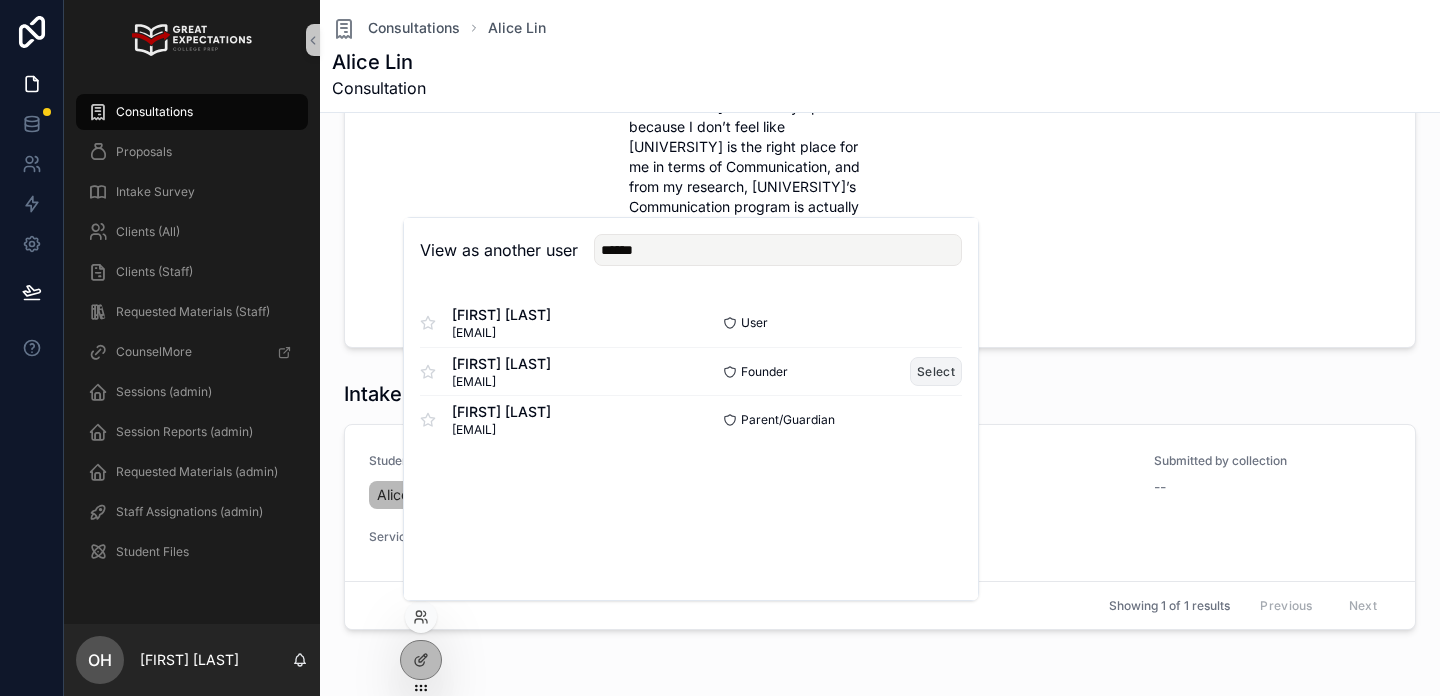 click on "Select" at bounding box center [936, 371] 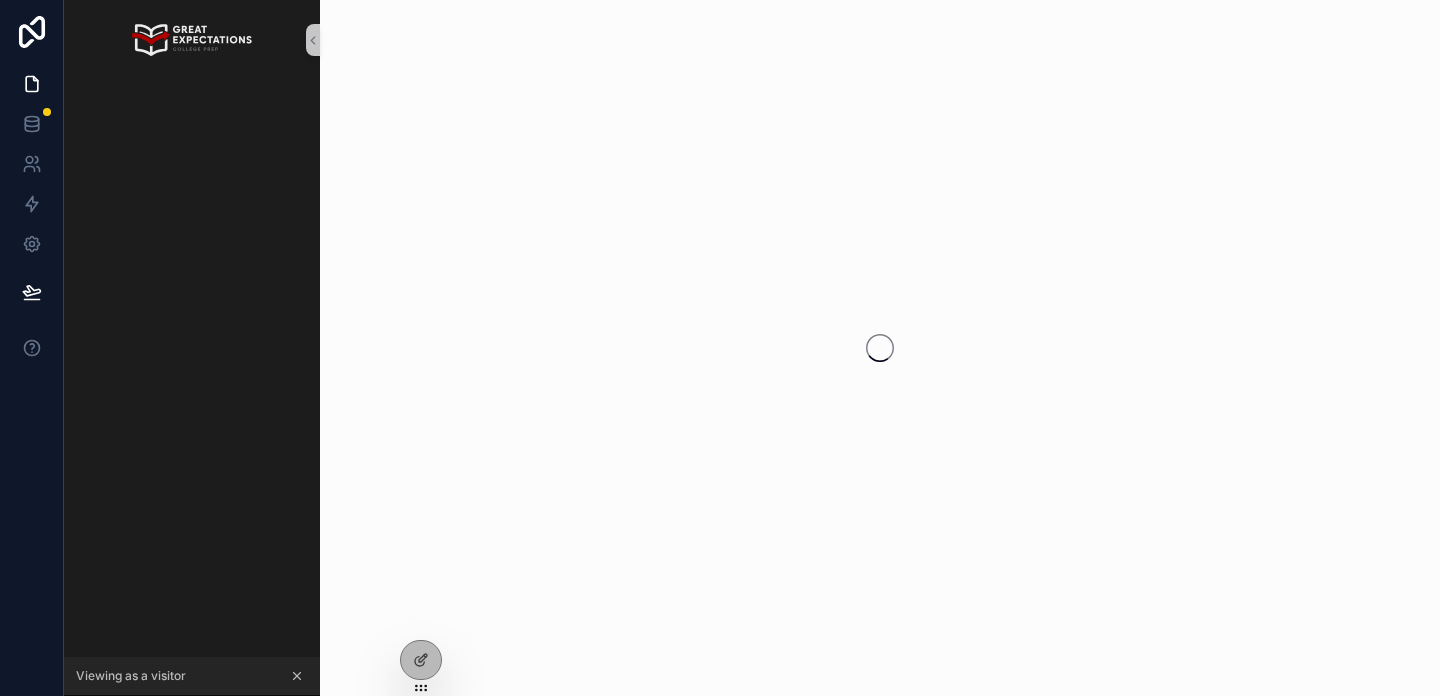 scroll, scrollTop: 0, scrollLeft: 0, axis: both 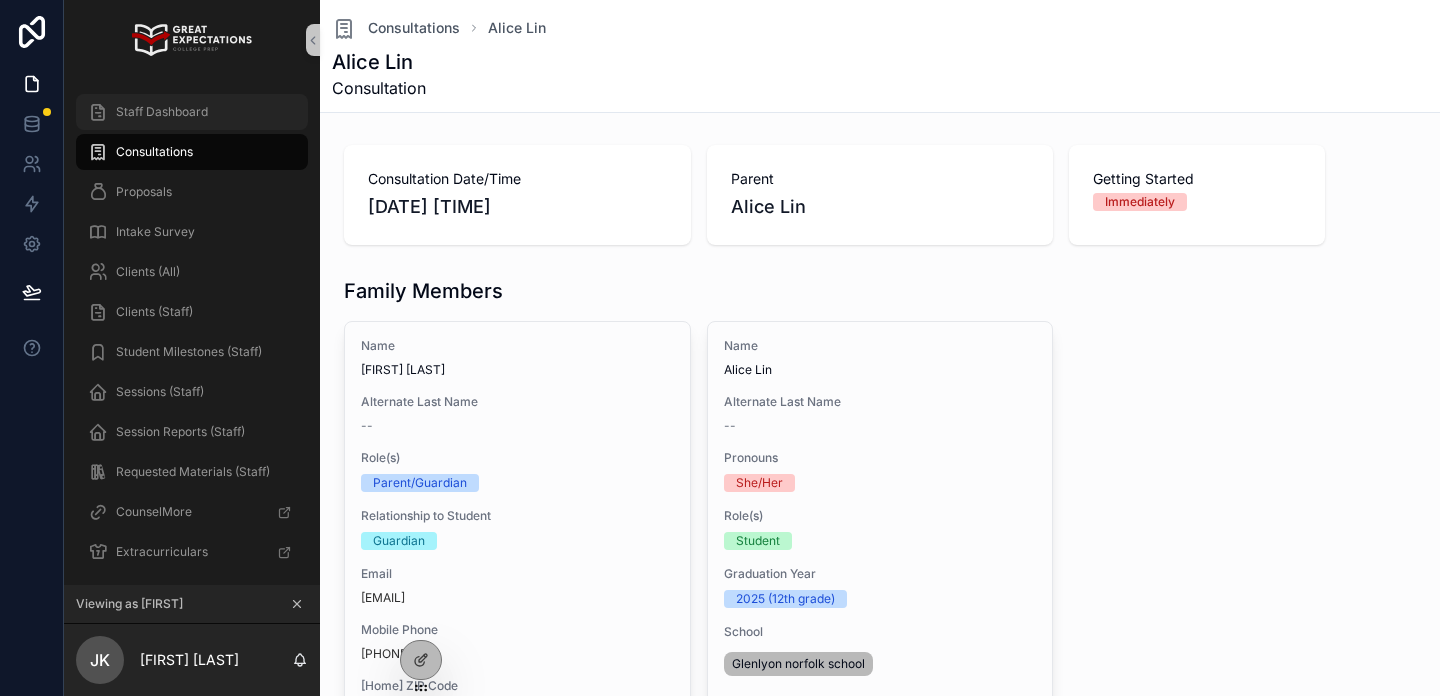click on "Staff Dashboard" at bounding box center [192, 112] 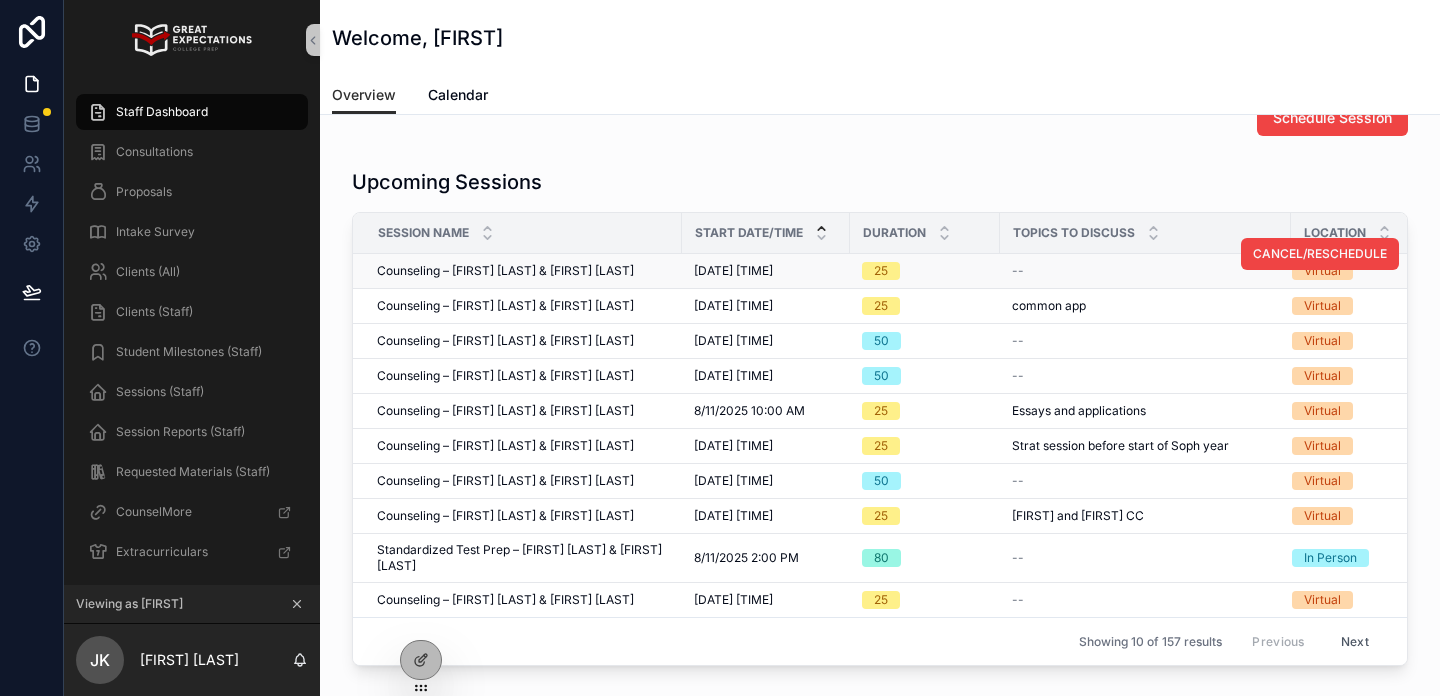 scroll, scrollTop: 40, scrollLeft: 0, axis: vertical 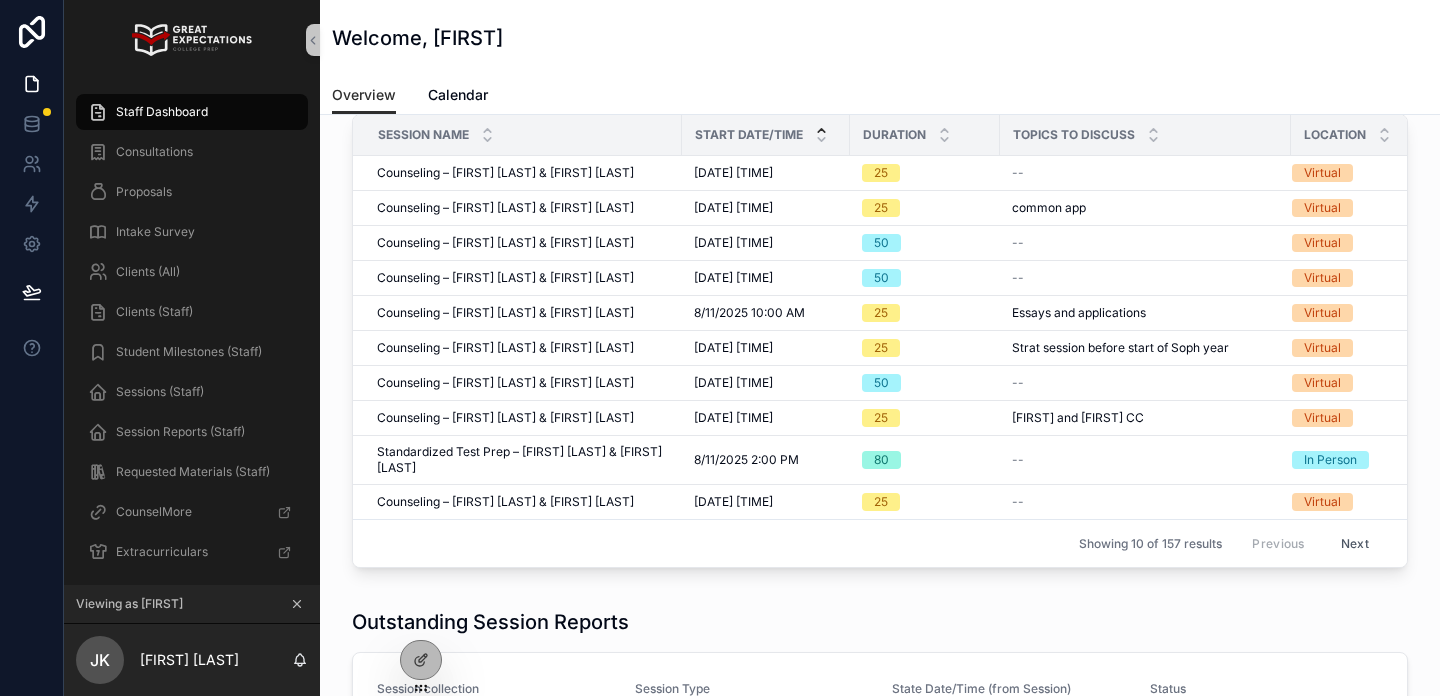 click on "Next" at bounding box center [1355, 543] 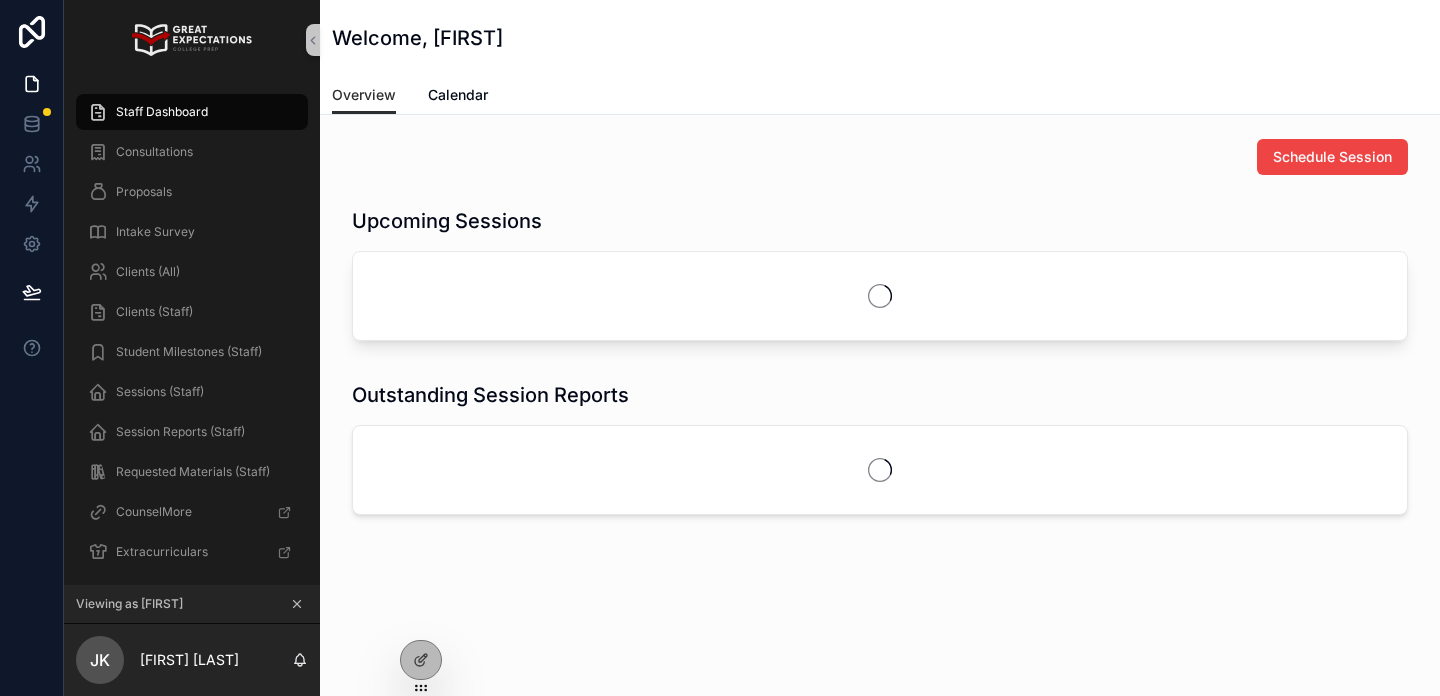 scroll, scrollTop: 0, scrollLeft: 0, axis: both 